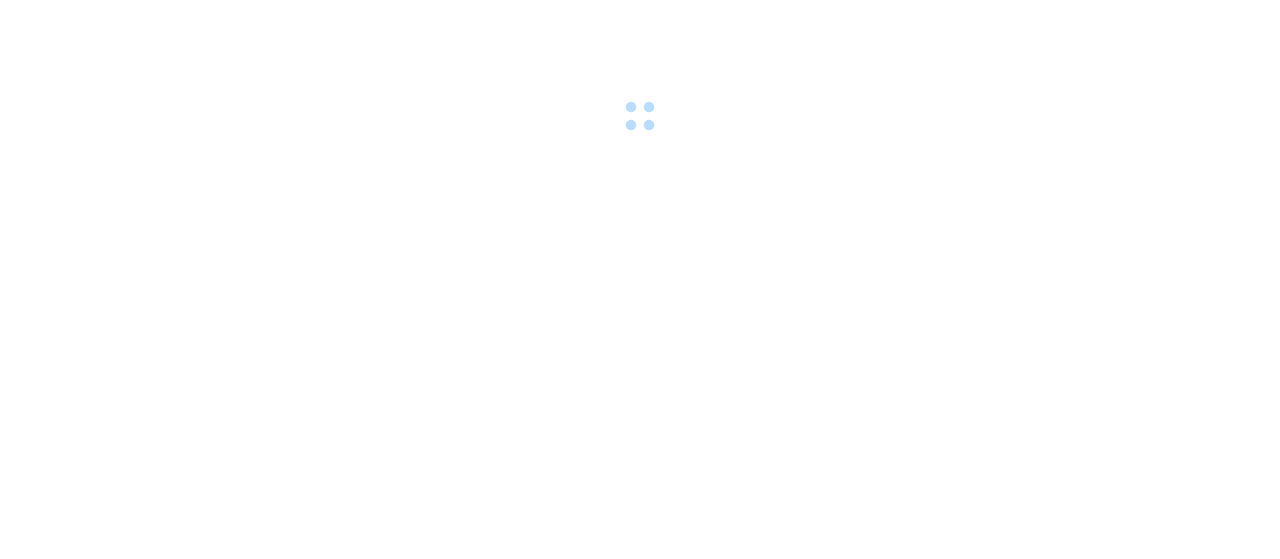 scroll, scrollTop: 0, scrollLeft: 0, axis: both 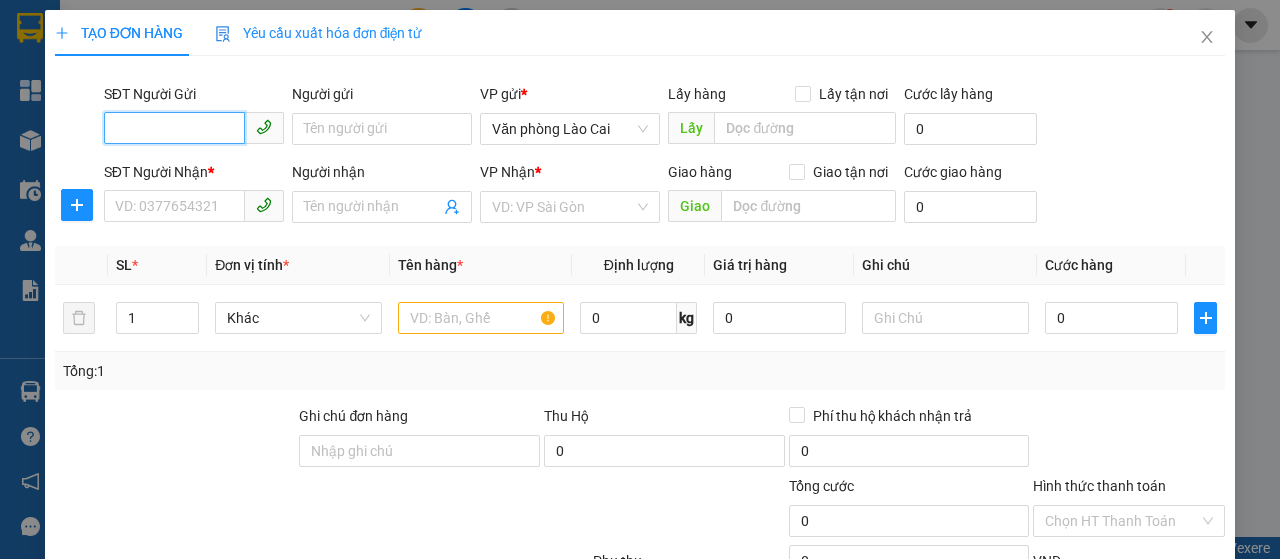 click on "SĐT Người Gửi" at bounding box center [174, 128] 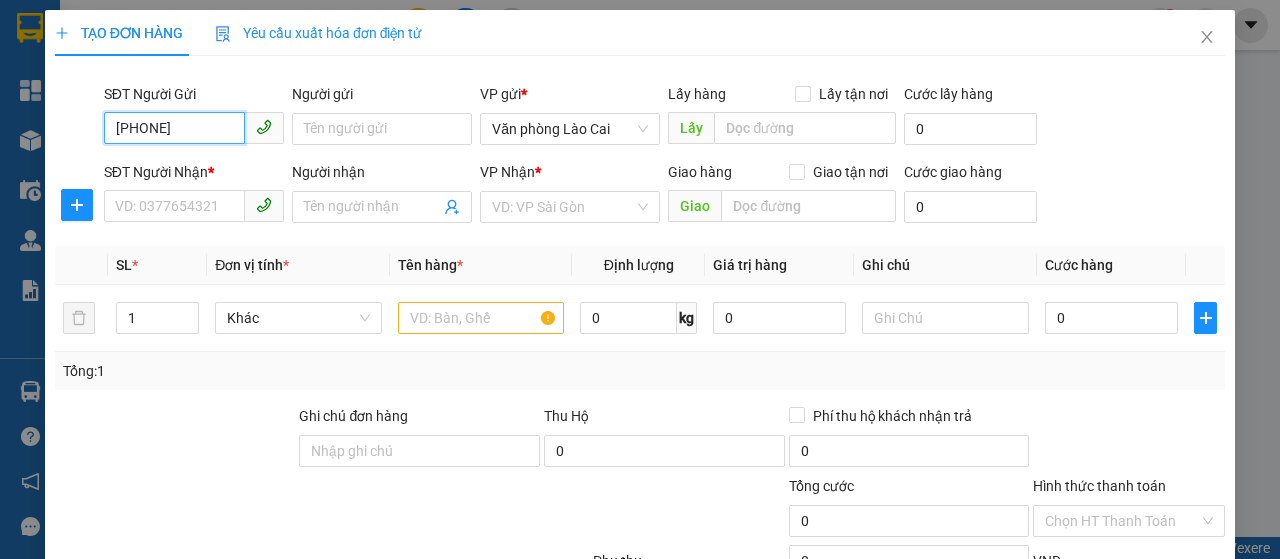 type on "0869116790" 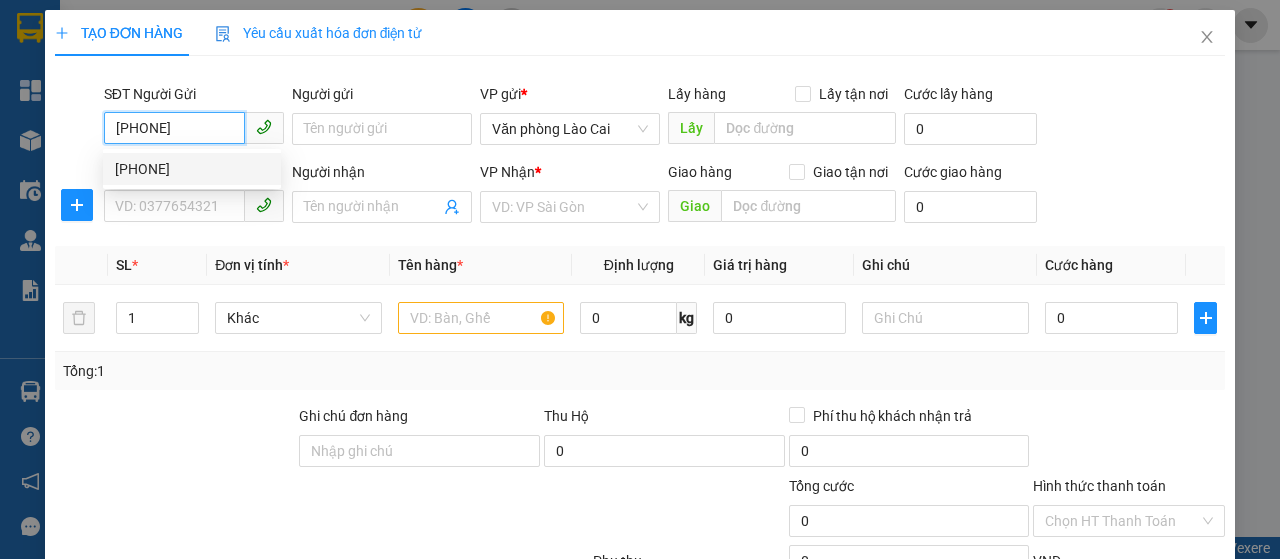click on "0869116790" at bounding box center [192, 169] 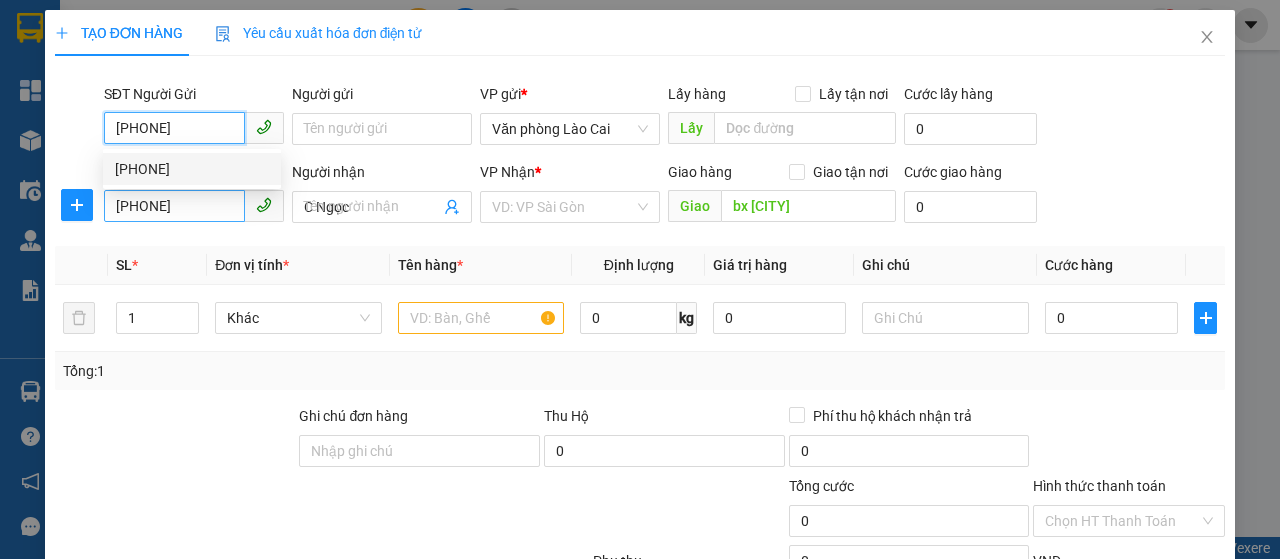 type on "100.000" 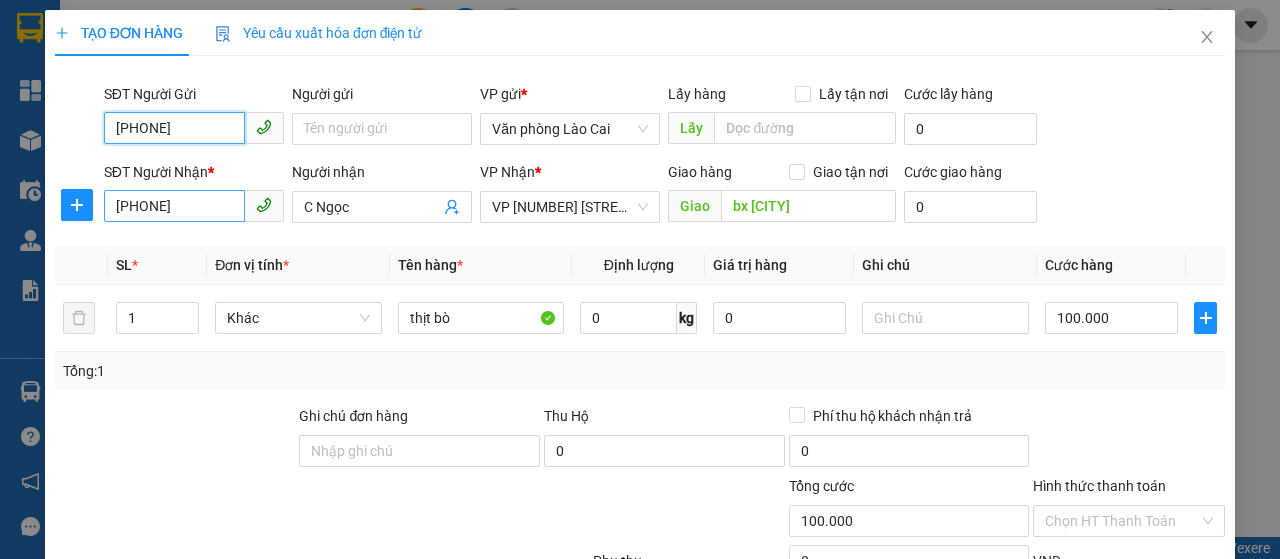 type on "0869116790" 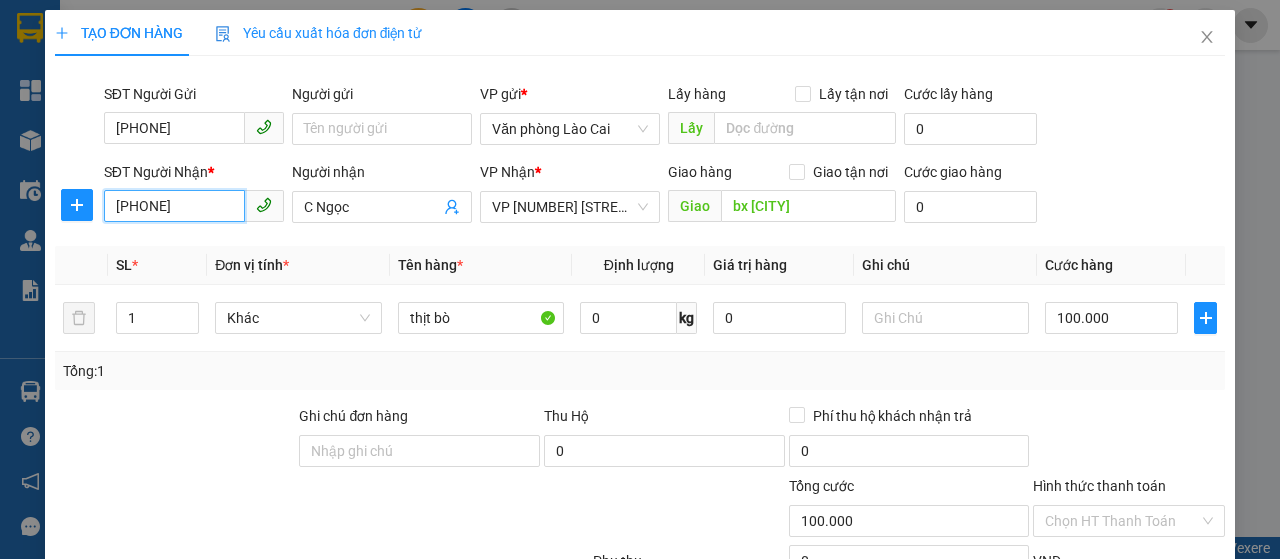 click on "0982334725" at bounding box center [174, 206] 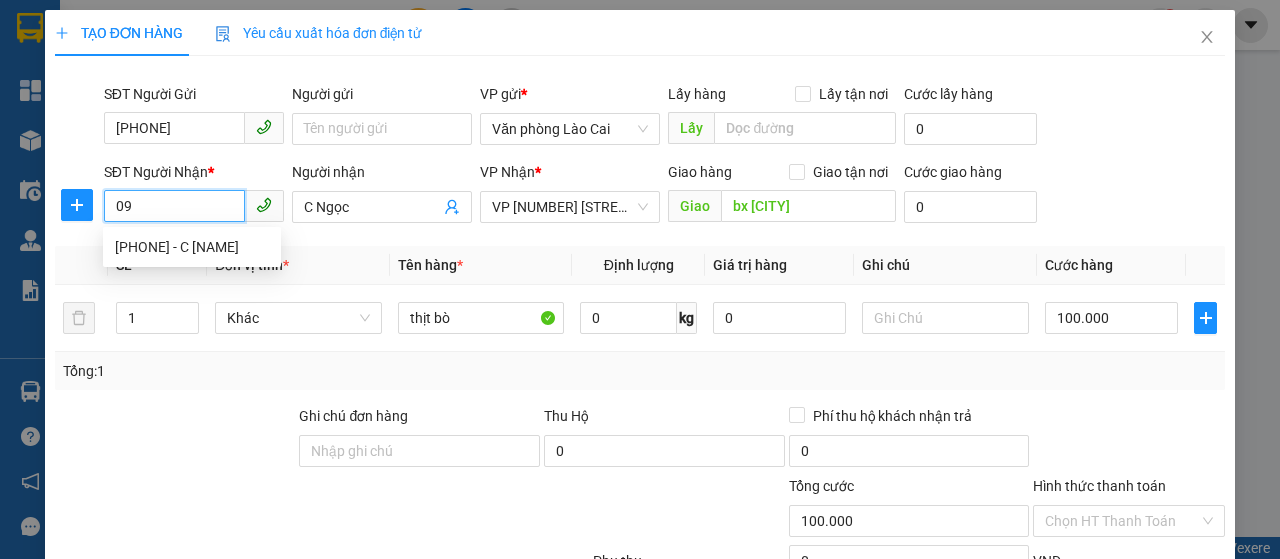 type on "0" 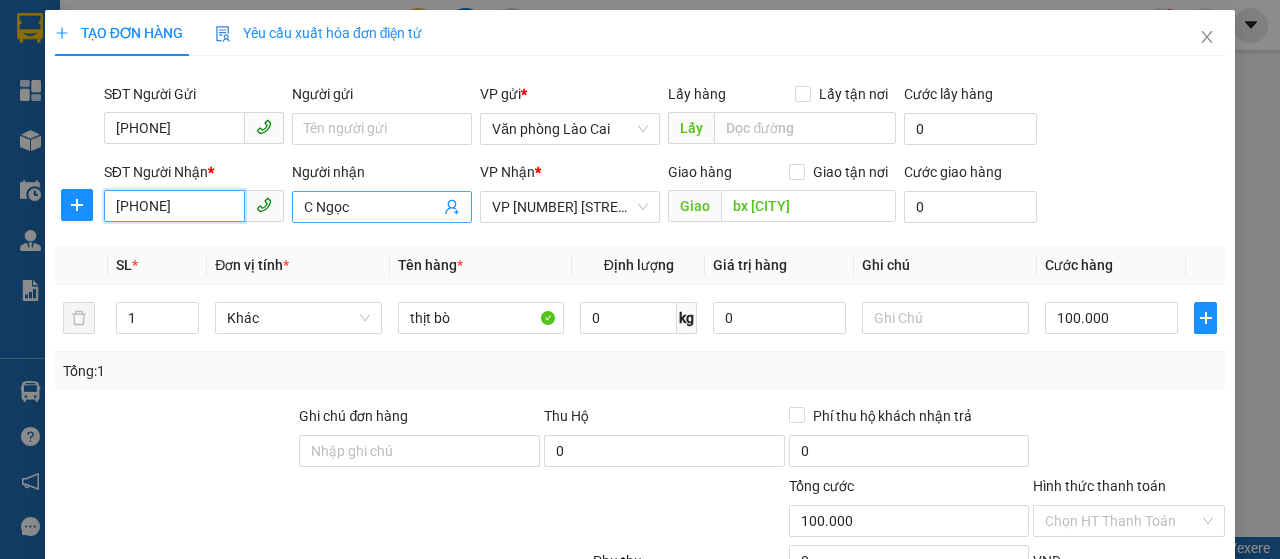 type on "0358822979" 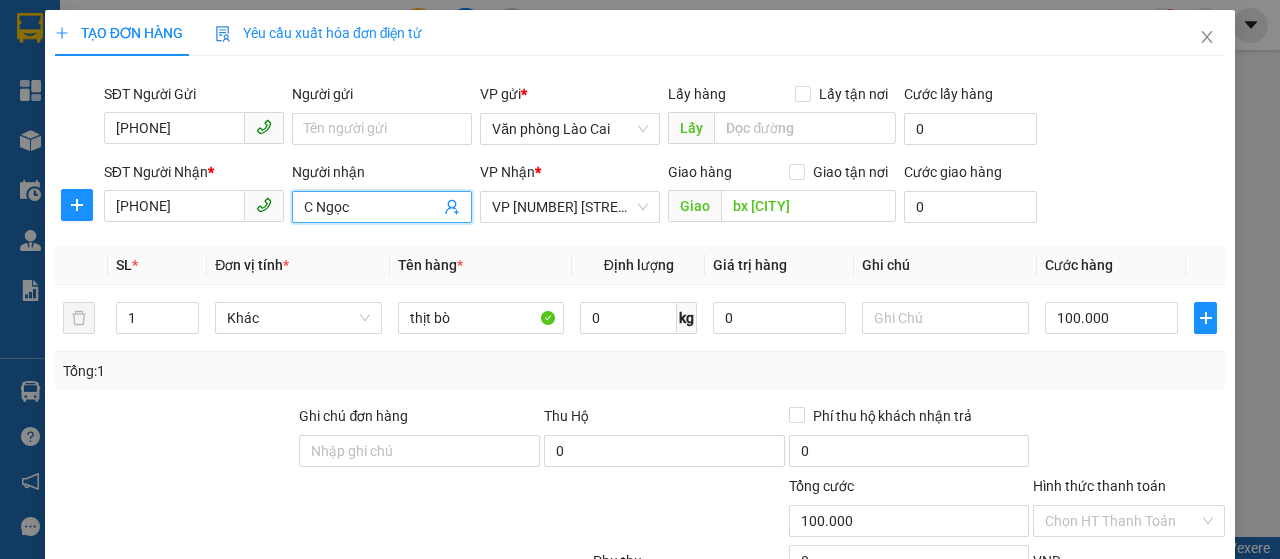 click on "C Ngọc" at bounding box center (372, 207) 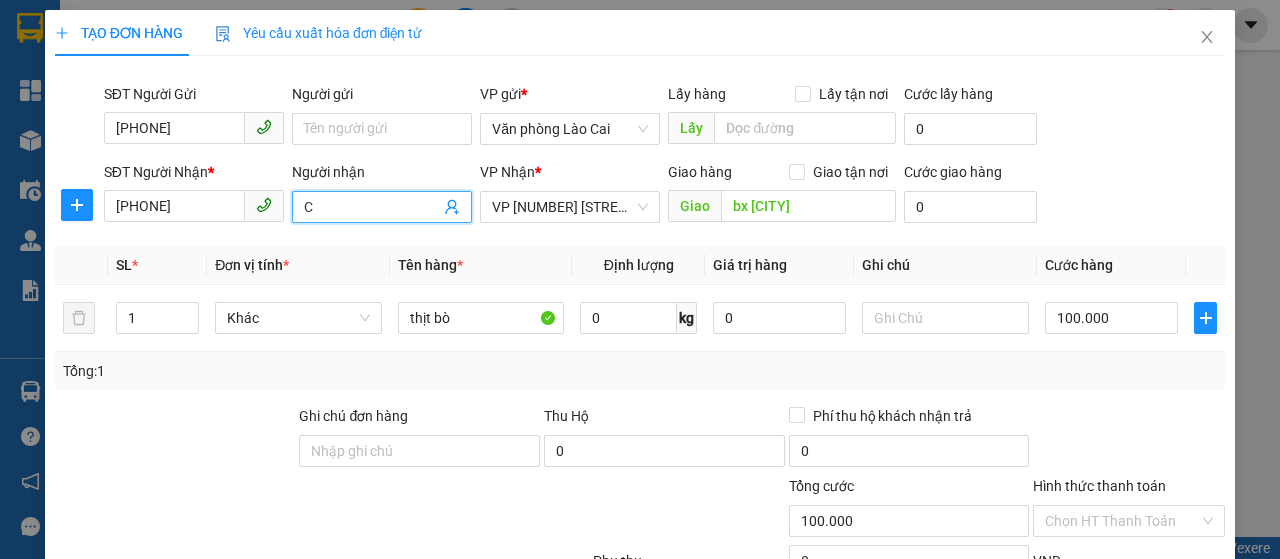 type on "C" 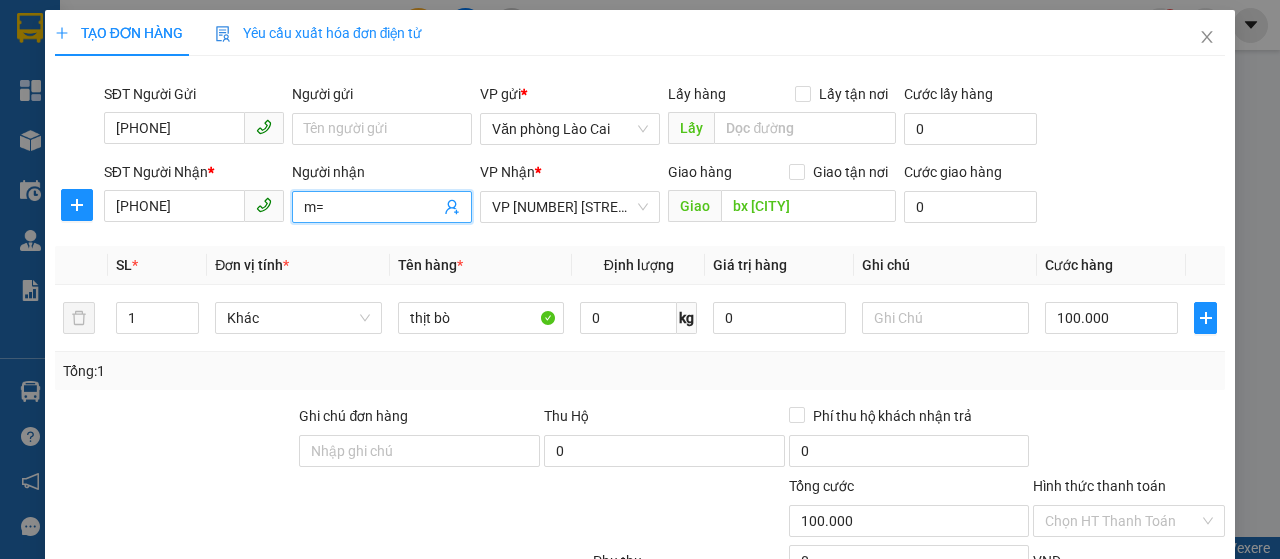 type on "m" 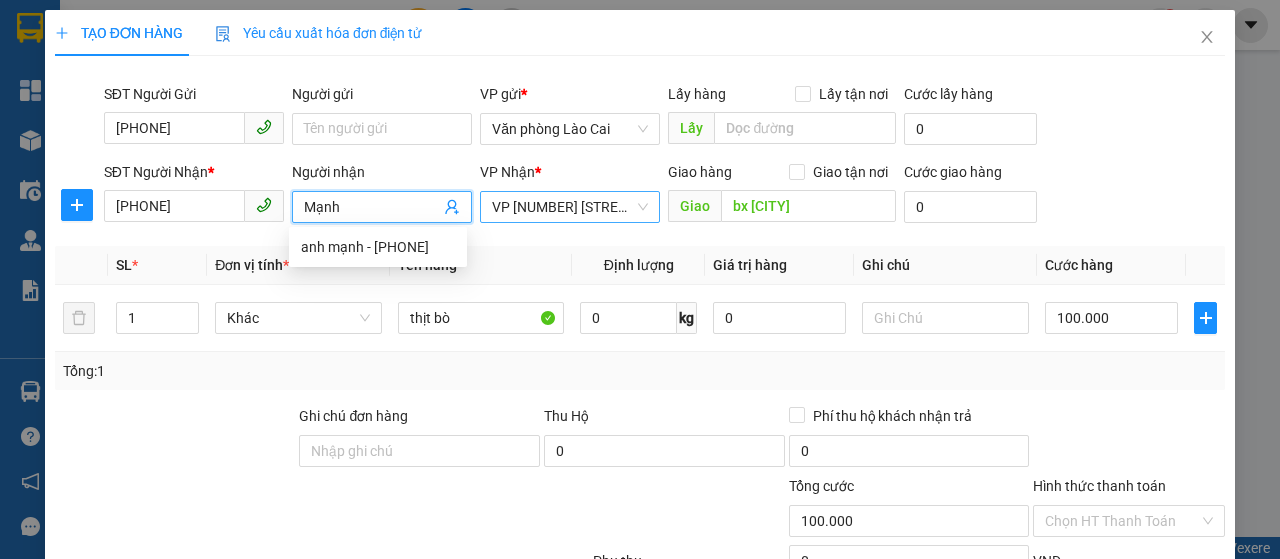 click on "VP 125 Khúc Thừa Dụ" at bounding box center [570, 207] 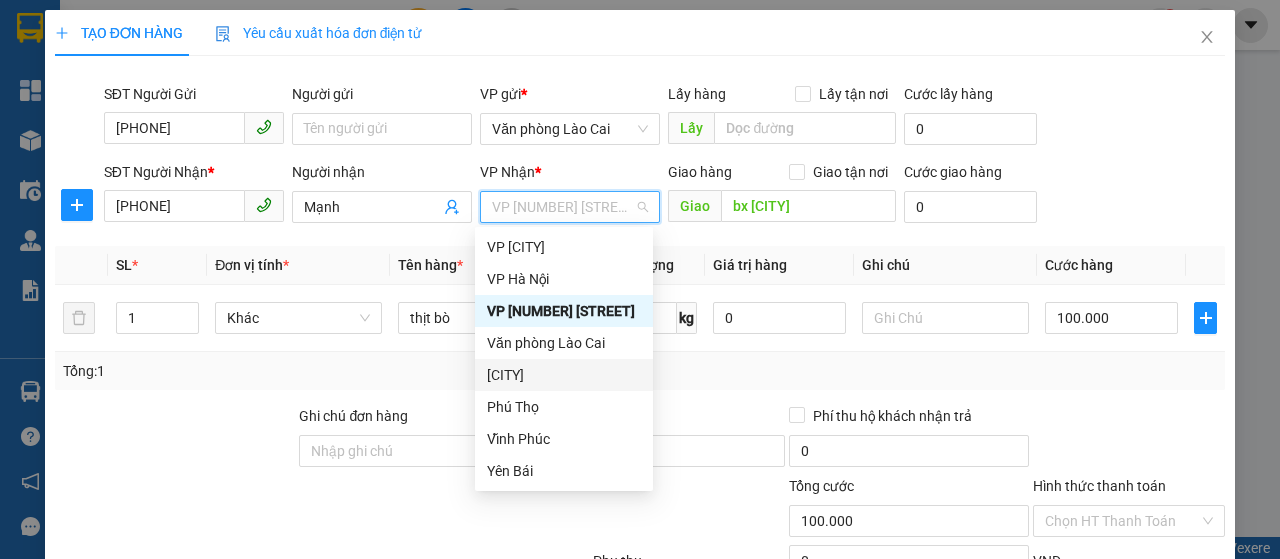 click on "Quán Toan" at bounding box center [564, 375] 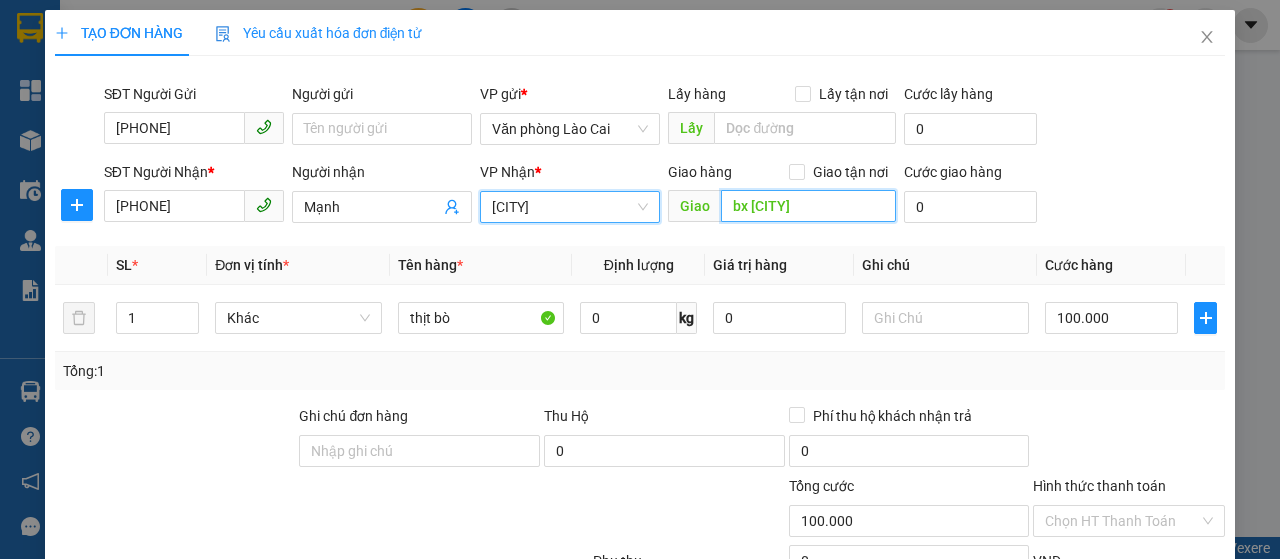 click on "bx vĩnh niệm" at bounding box center (808, 206) 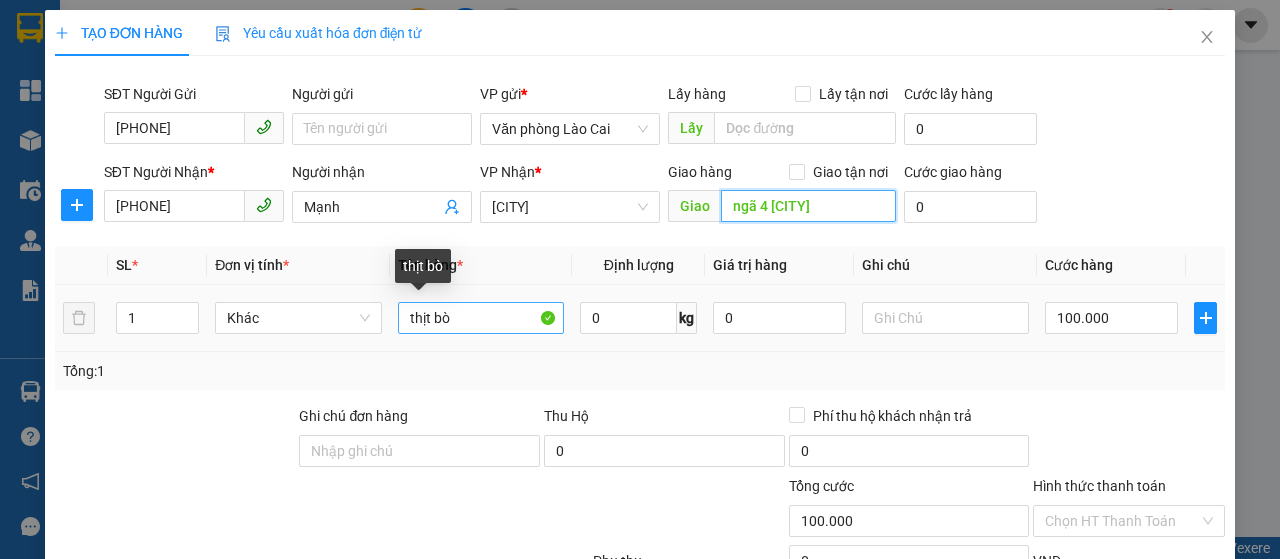 type on "ngã 4 quán toan" 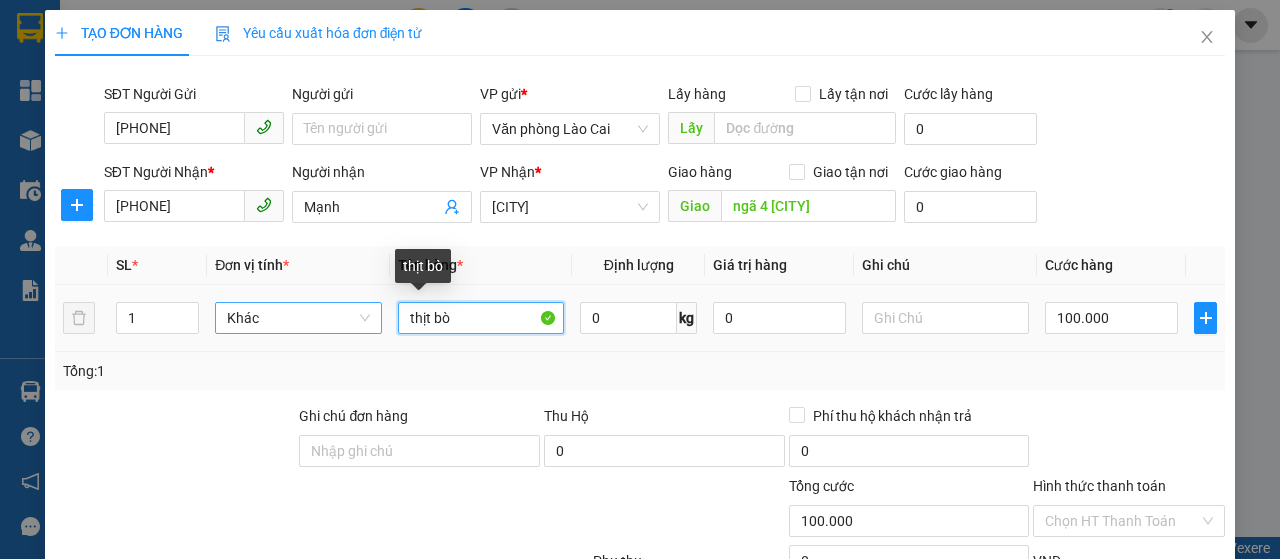 drag, startPoint x: 455, startPoint y: 314, endPoint x: 353, endPoint y: 331, distance: 103.40696 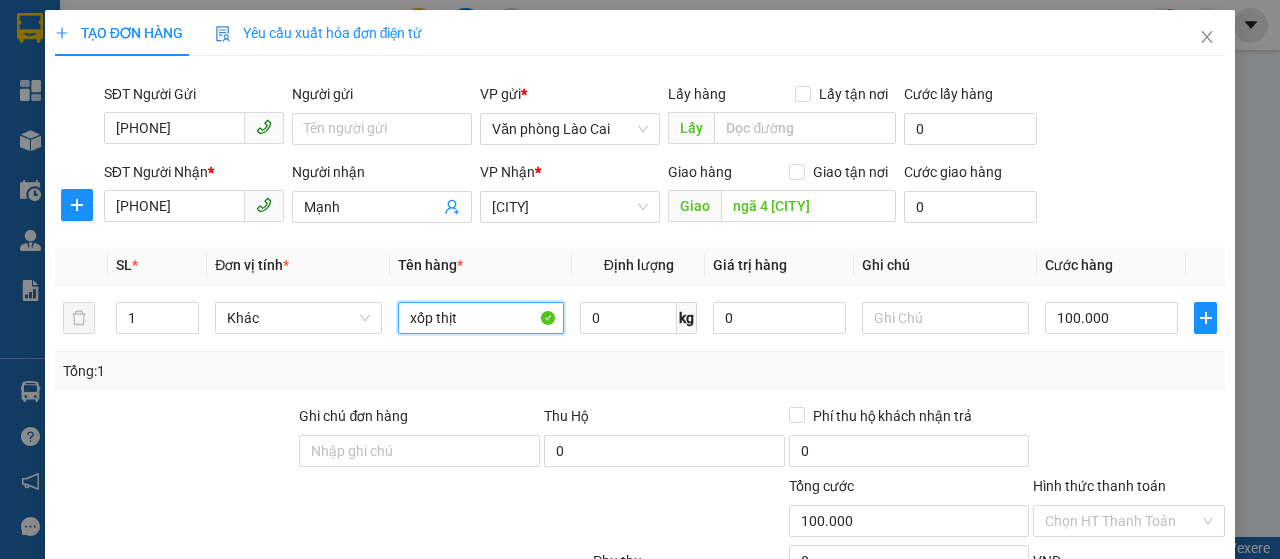 type on "xốp thịt" 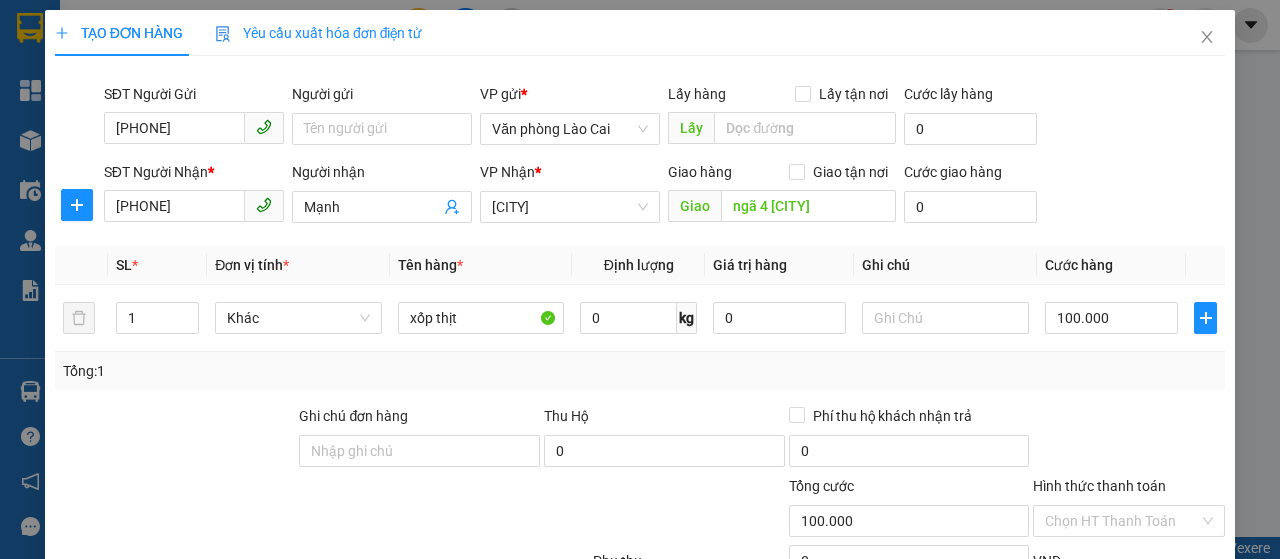 click on "TẠO ĐƠN HÀNG Yêu cầu xuất hóa đơn điện tử Transit Pickup Surcharge Ids Transit Deliver Surcharge Ids Transit Deliver Surcharge Transit Deliver Surcharge SĐT Người Gửi 0869116790 Người gửi Tên người gửi VP gửi  * Văn phòng Lào Cai Lấy hàng Lấy tận nơi Lấy Cước lấy hàng 0 SĐT Người Nhận  * 0358822979 Người nhận Mạnh VP Nhận  * Quán Toan Giao hàng Giao tận nơi Giao ngã 4 quán toan Cước giao hàng 0 SL  * Đơn vị tính  * Tên hàng  * Định lượng Giá trị hàng Ghi chú Cước hàng                   1 Khác xốp thịt 0 kg 0 100.000 Tổng:  1 Ghi chú đơn hàng Thu Hộ 0 Phí thu hộ khách nhận trả 0 Tổng cước 100.000 Hình thức thanh toán Chọn HT Thanh Toán Phụ thu 0 VND Số tiền thu trước 0 Chưa thanh toán 100.000 Chọn HT Thanh Toán Ghi chú nội bộ nhà xe Chi phí nội bộ 0 Lưu nháp Xóa Thông tin Lưu Lưu và In xốp thịt" at bounding box center (640, 379) 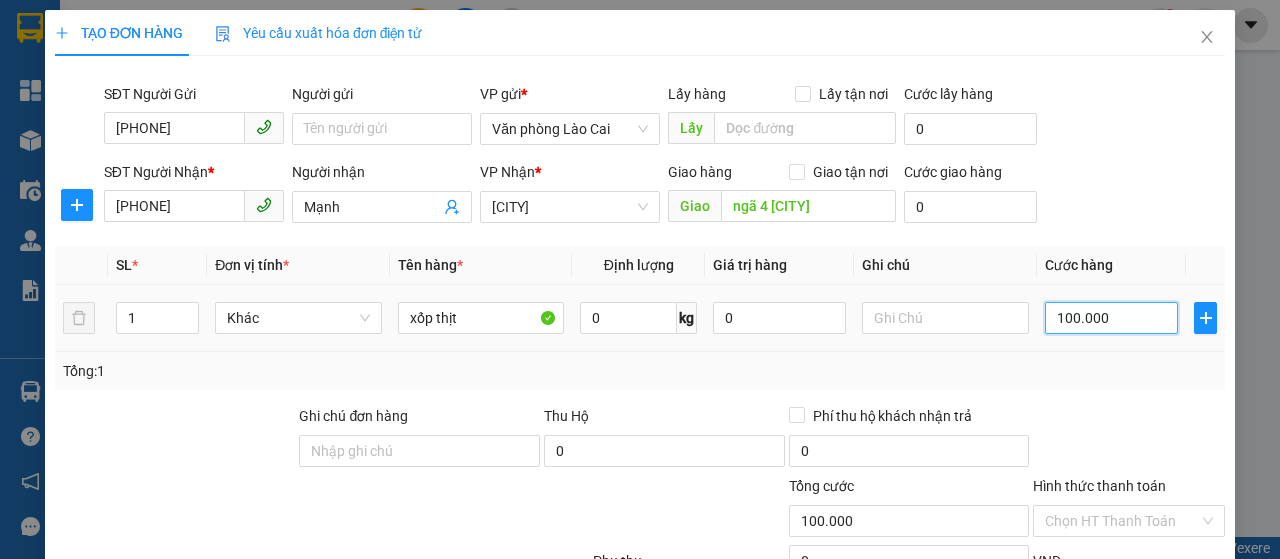 click on "100.000" at bounding box center [1111, 318] 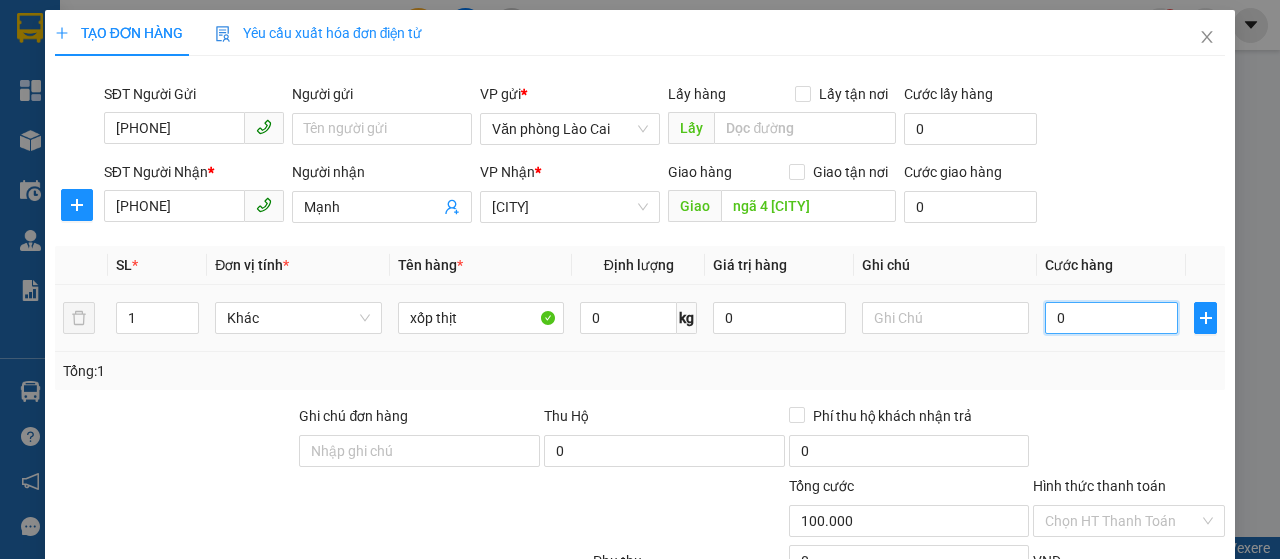 type on "0" 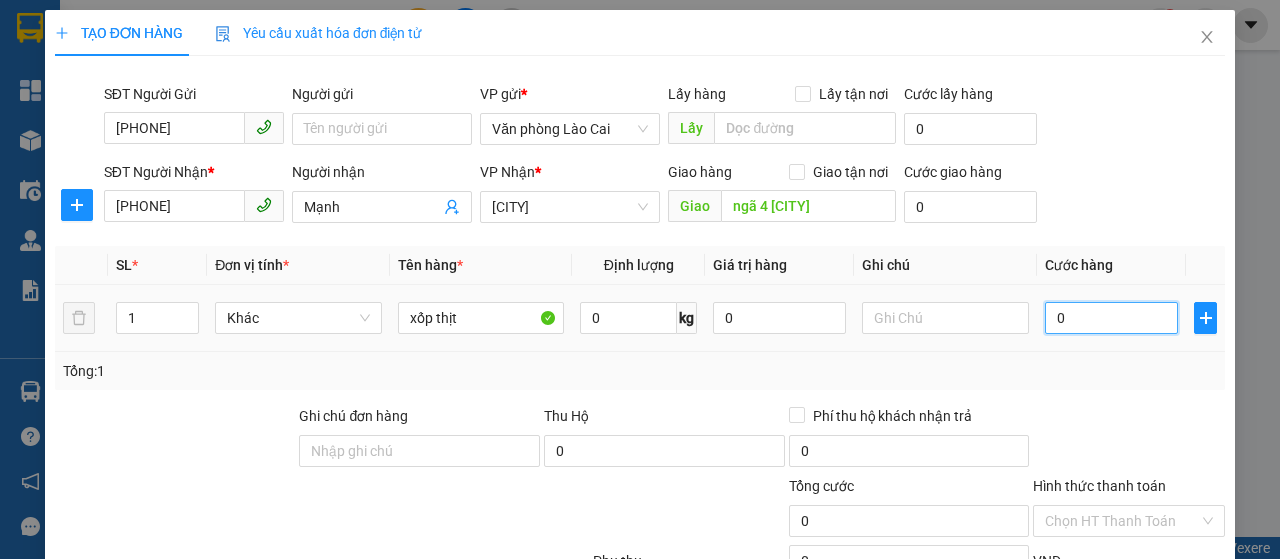 type on "0" 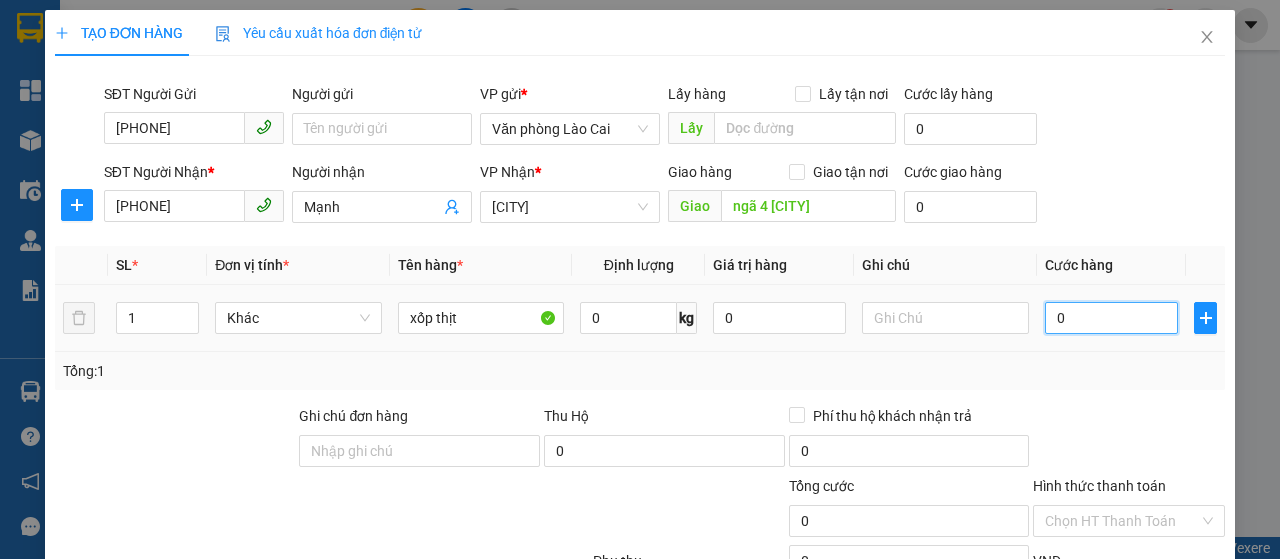 click on "0" at bounding box center (1111, 318) 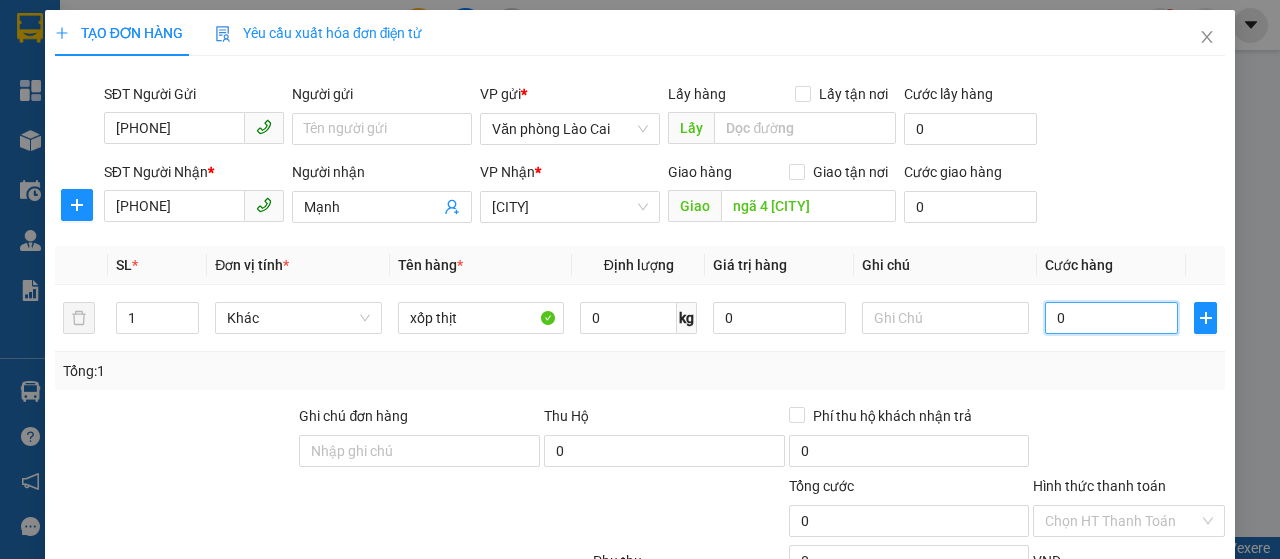 type on "10" 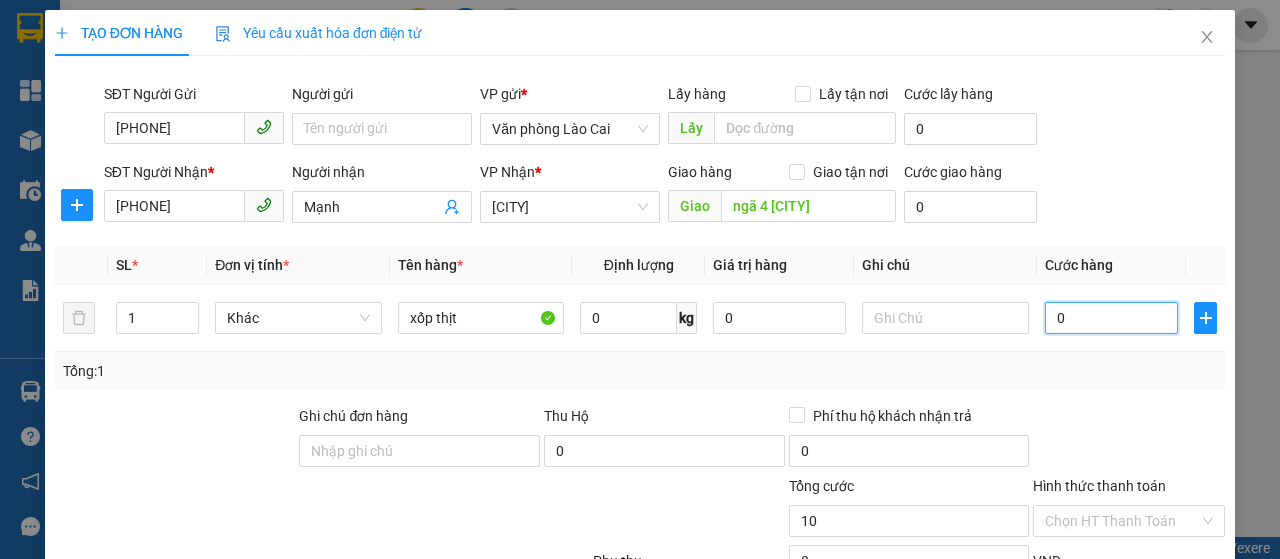 type on "10" 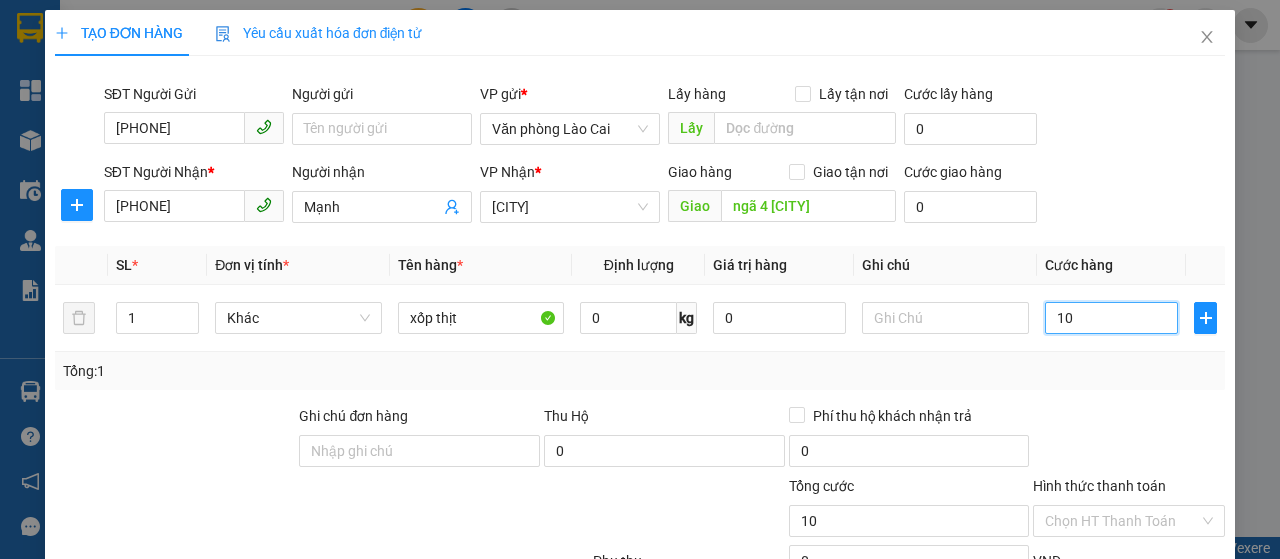 type on "150" 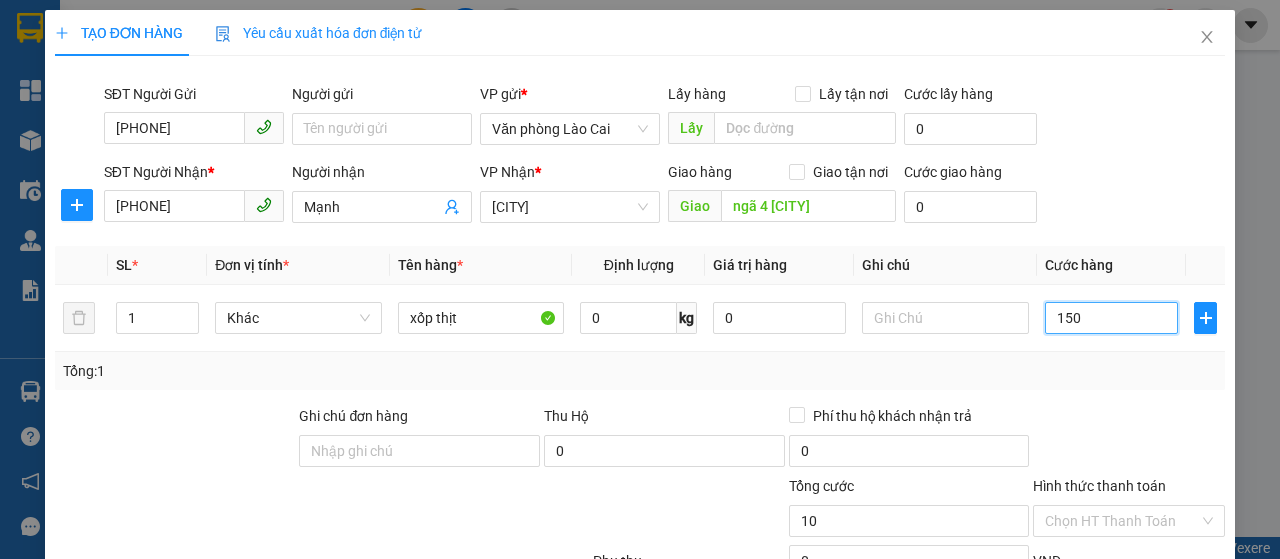 type on "150" 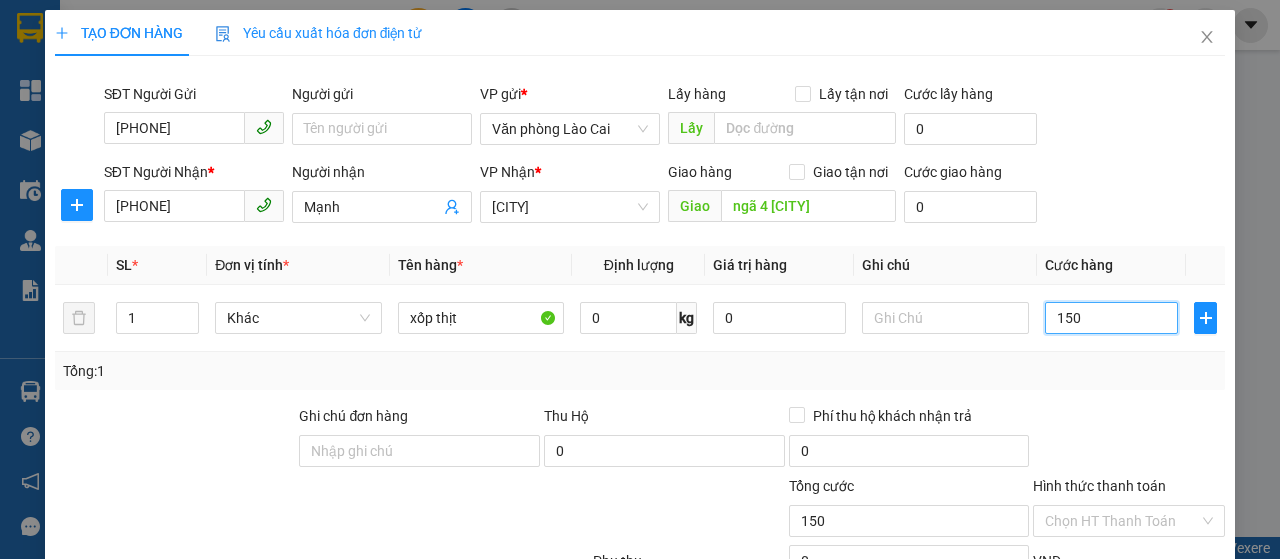 type on "1.500" 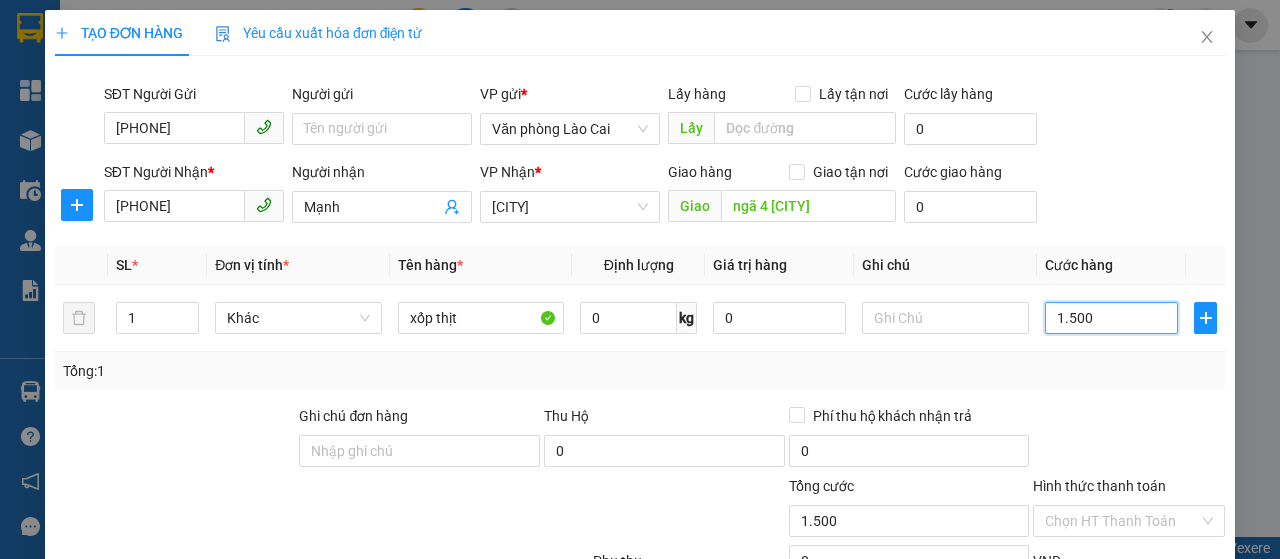 type on "15.000" 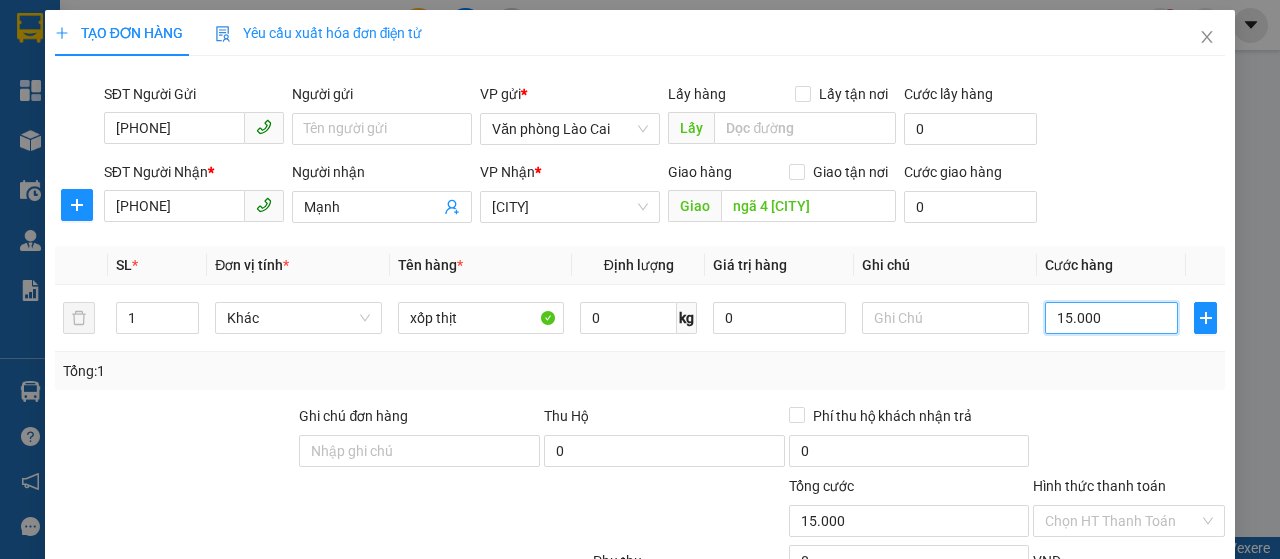 type on "150.000" 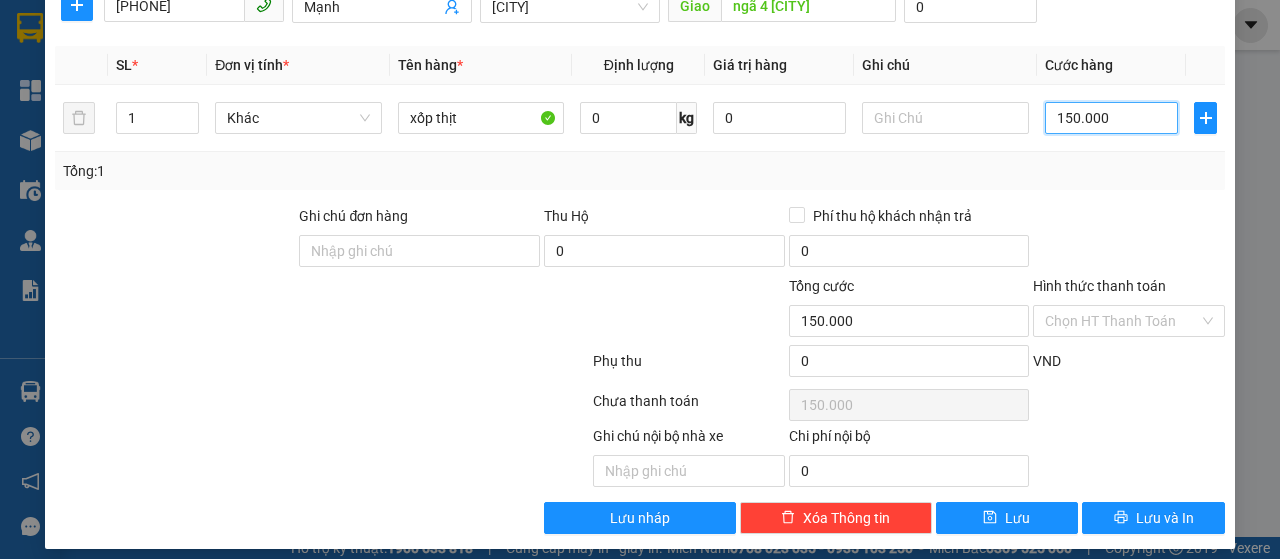 scroll, scrollTop: 212, scrollLeft: 0, axis: vertical 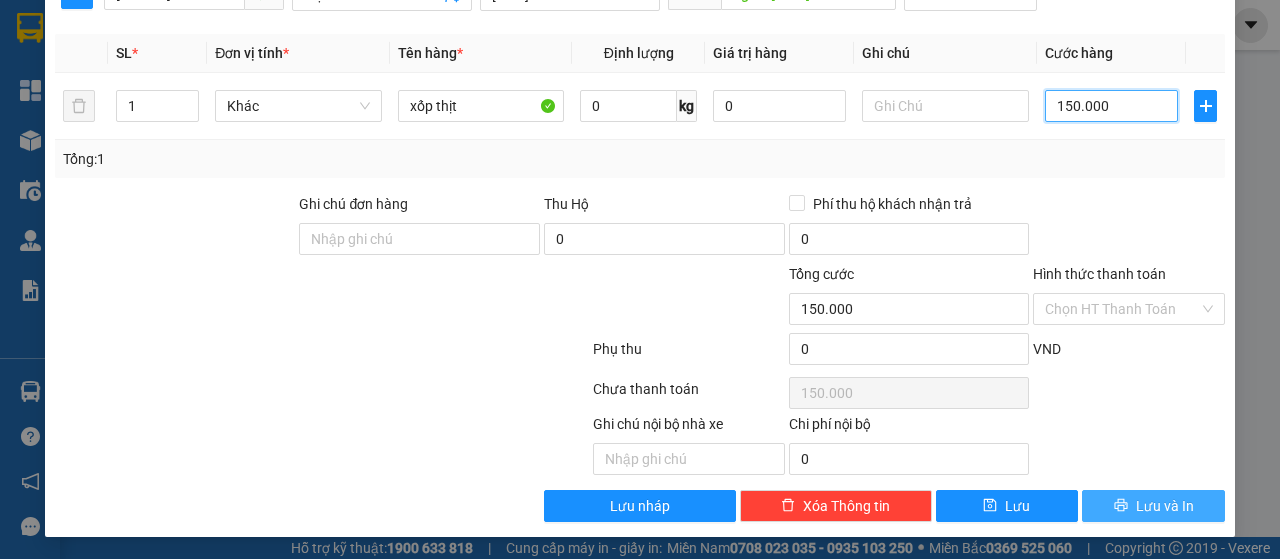 type on "150.000" 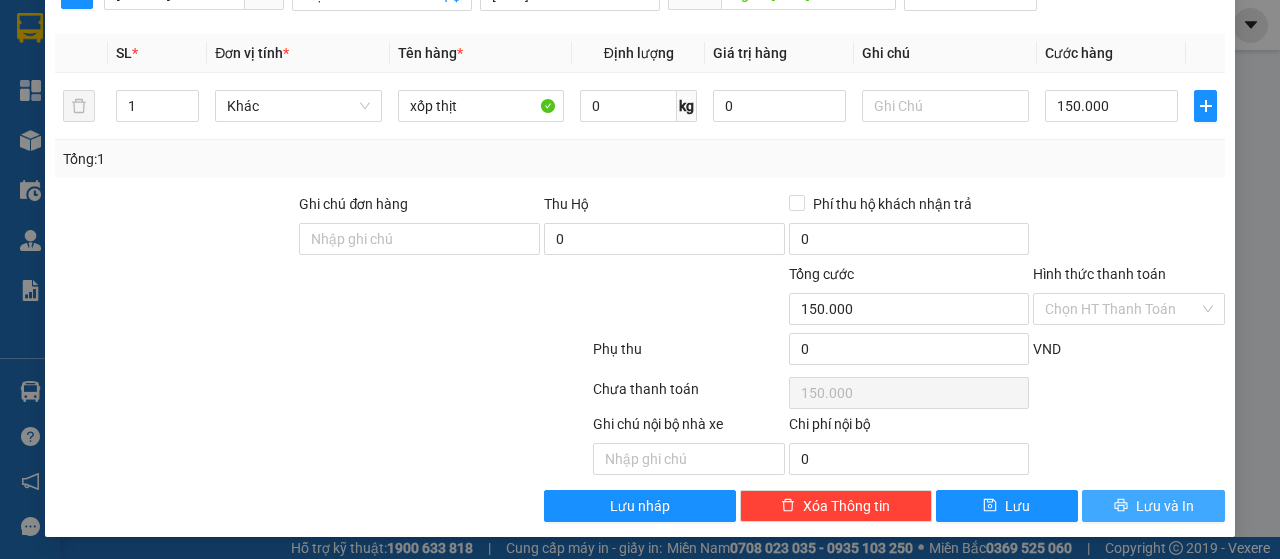 click on "Lưu và In" at bounding box center (1165, 506) 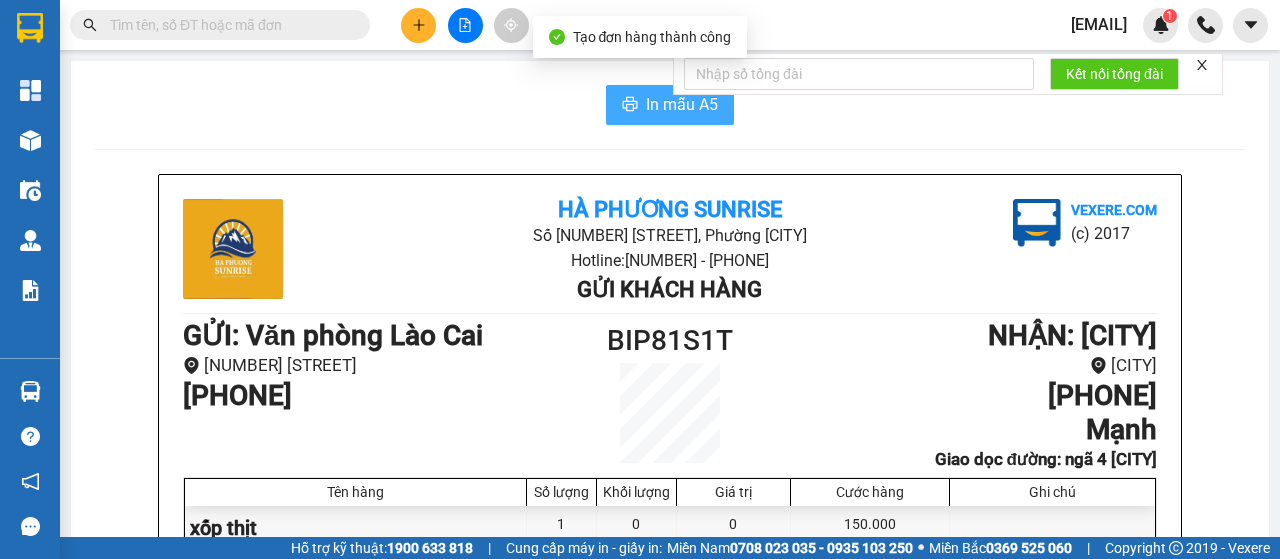 click on "In mẫu A5" at bounding box center (670, 105) 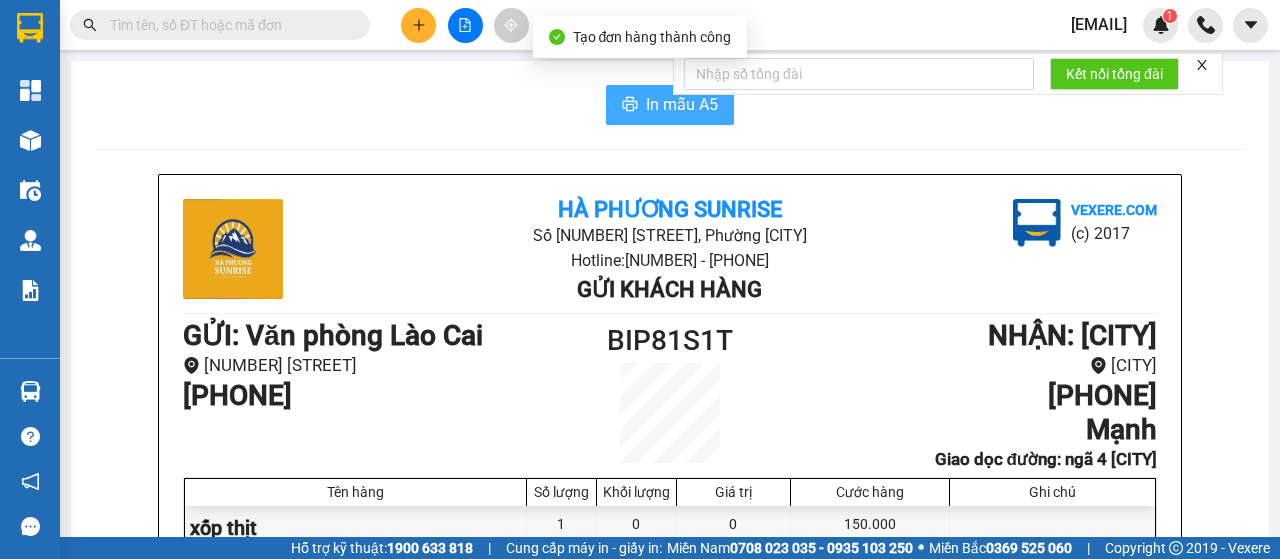 scroll, scrollTop: 0, scrollLeft: 0, axis: both 